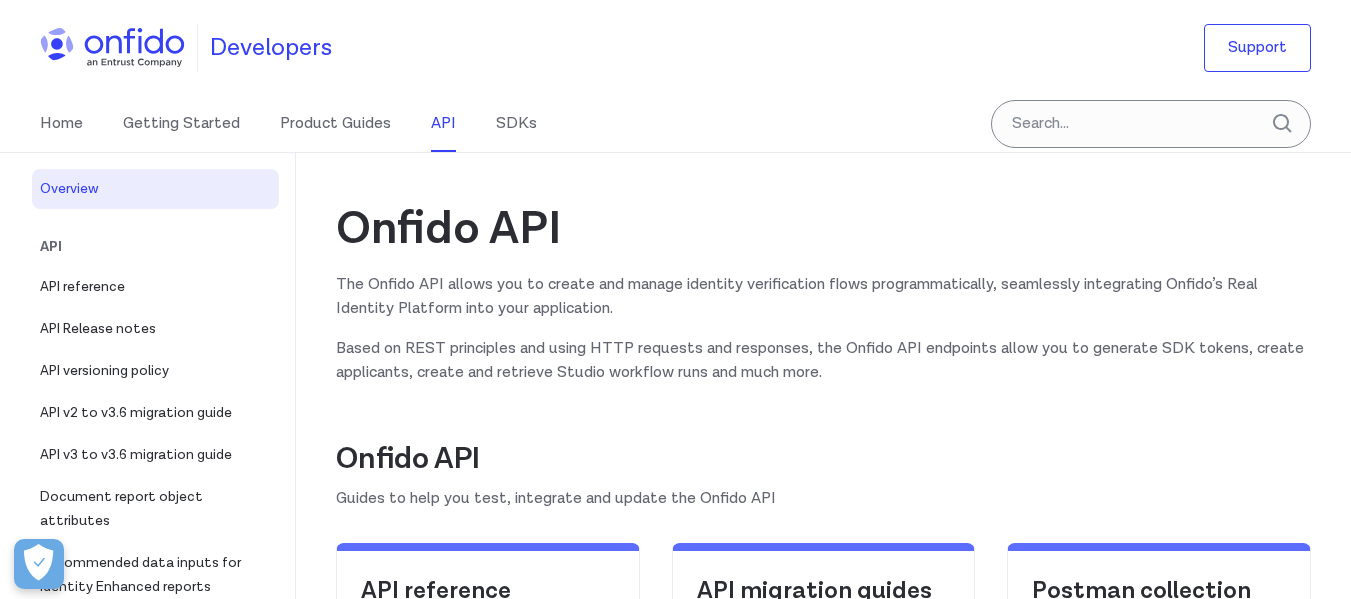 scroll, scrollTop: 0, scrollLeft: 0, axis: both 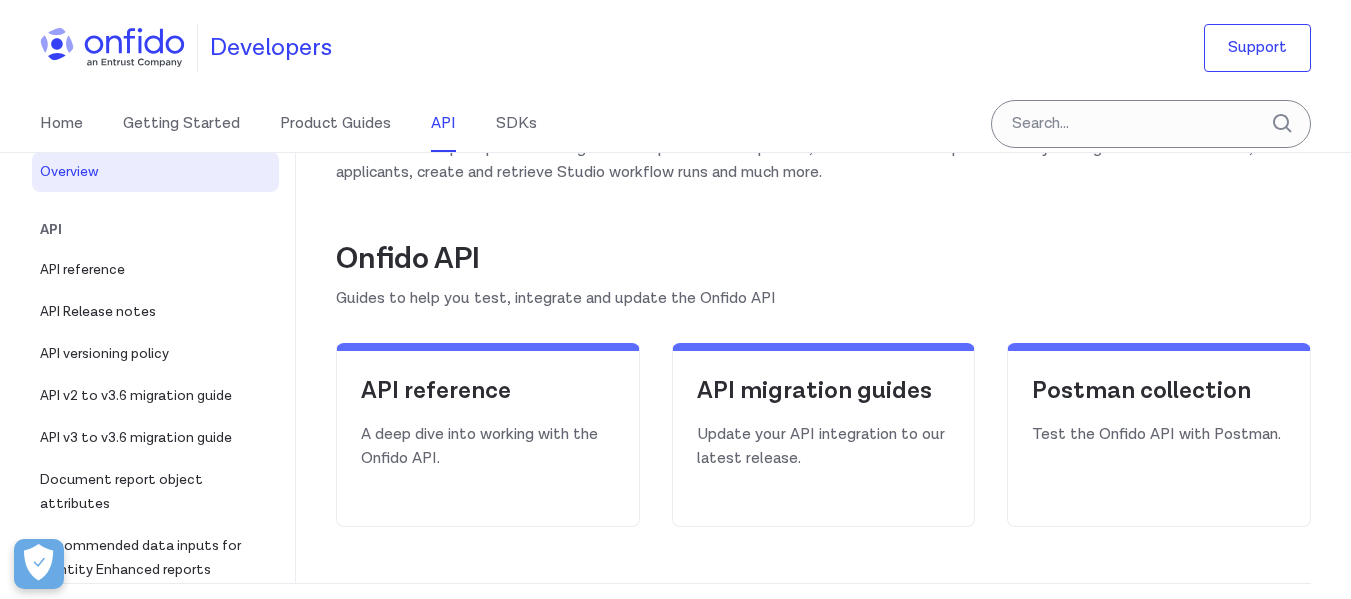 click on "Api" at bounding box center (163, 230) 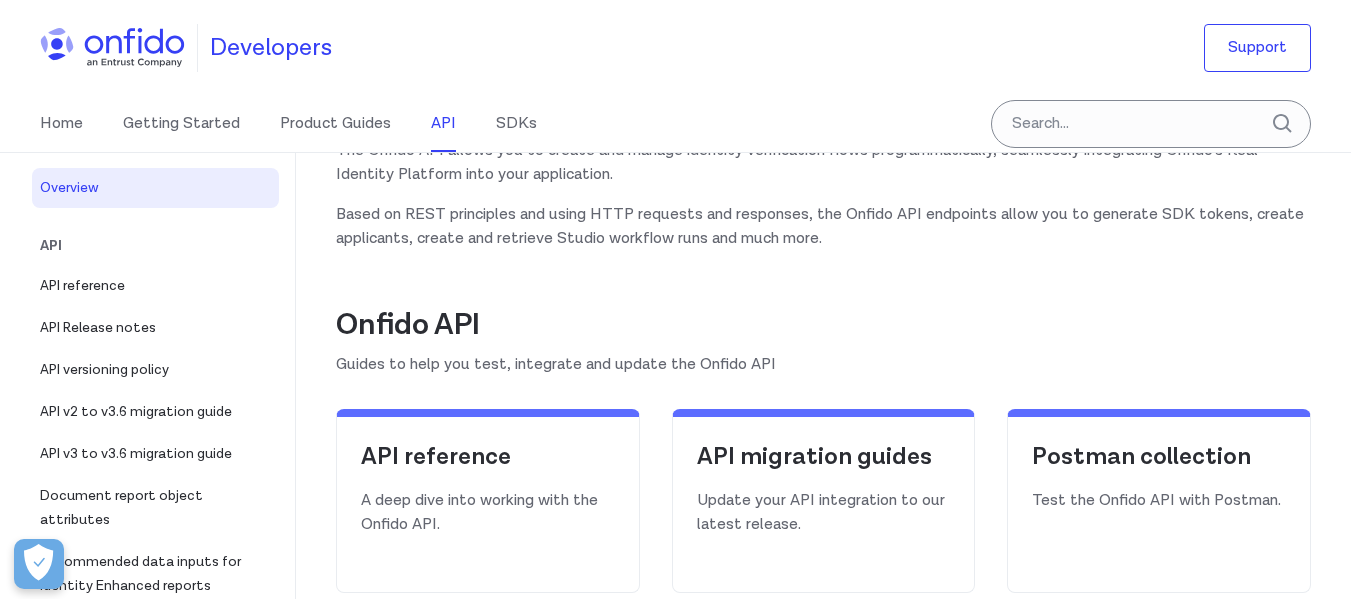 scroll, scrollTop: 100, scrollLeft: 0, axis: vertical 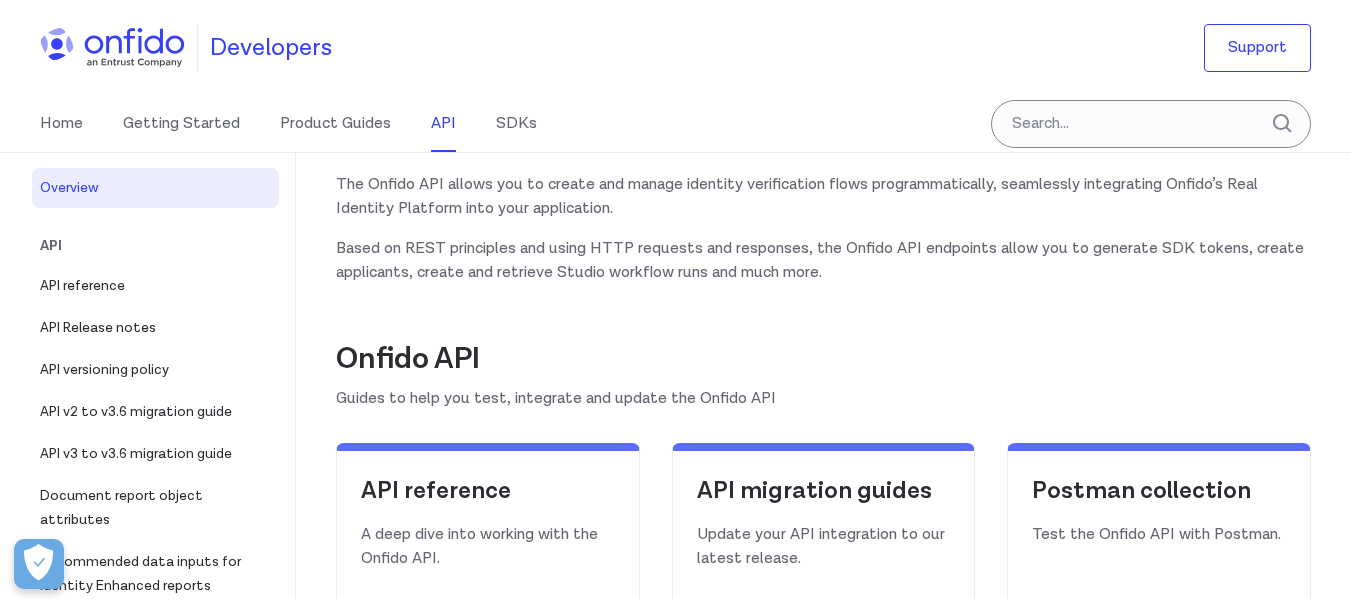 click on "Api" at bounding box center [163, 246] 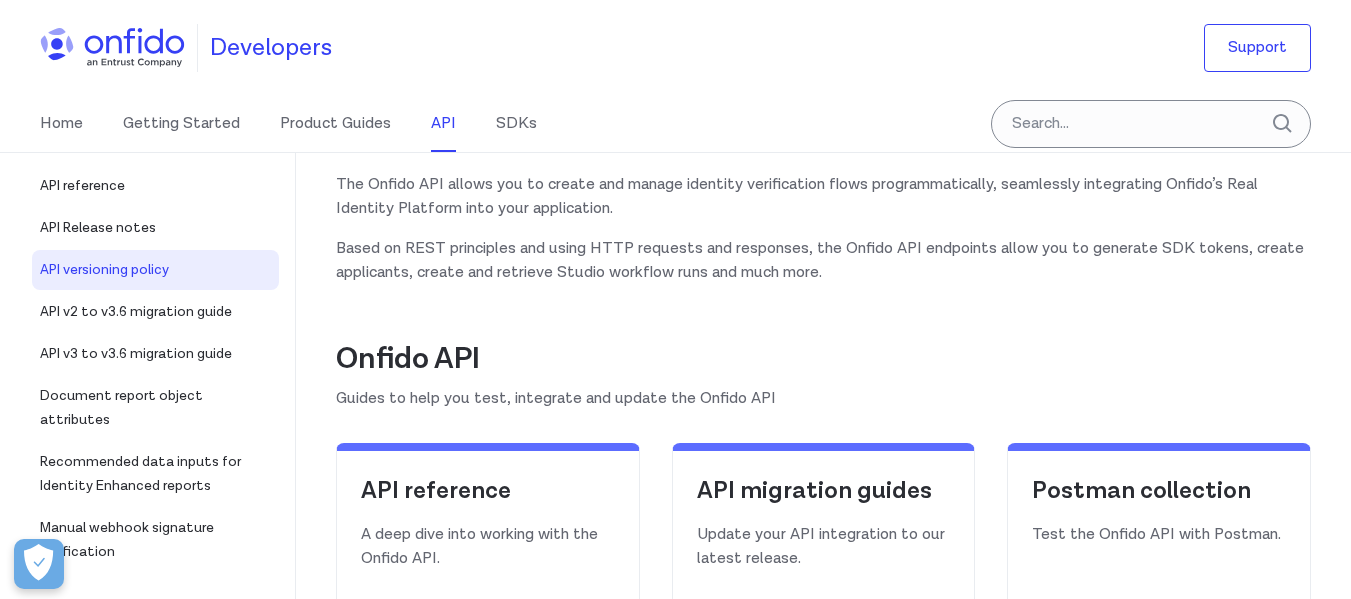 scroll, scrollTop: 0, scrollLeft: 0, axis: both 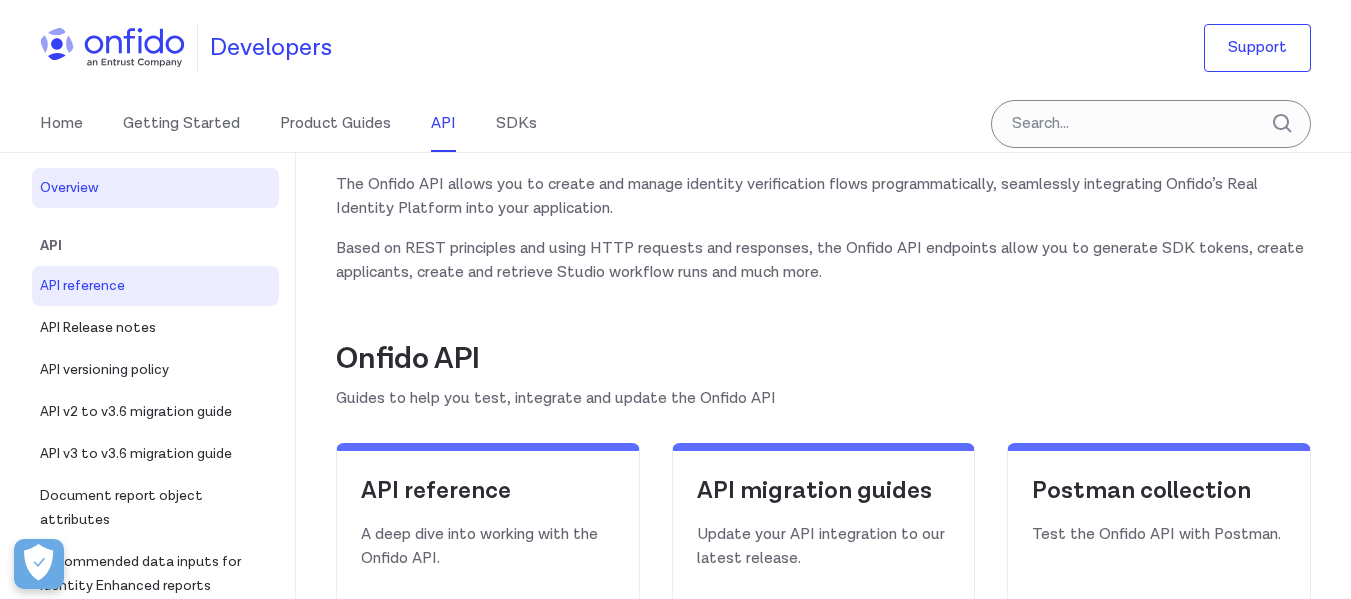 click on "API reference" at bounding box center [155, 286] 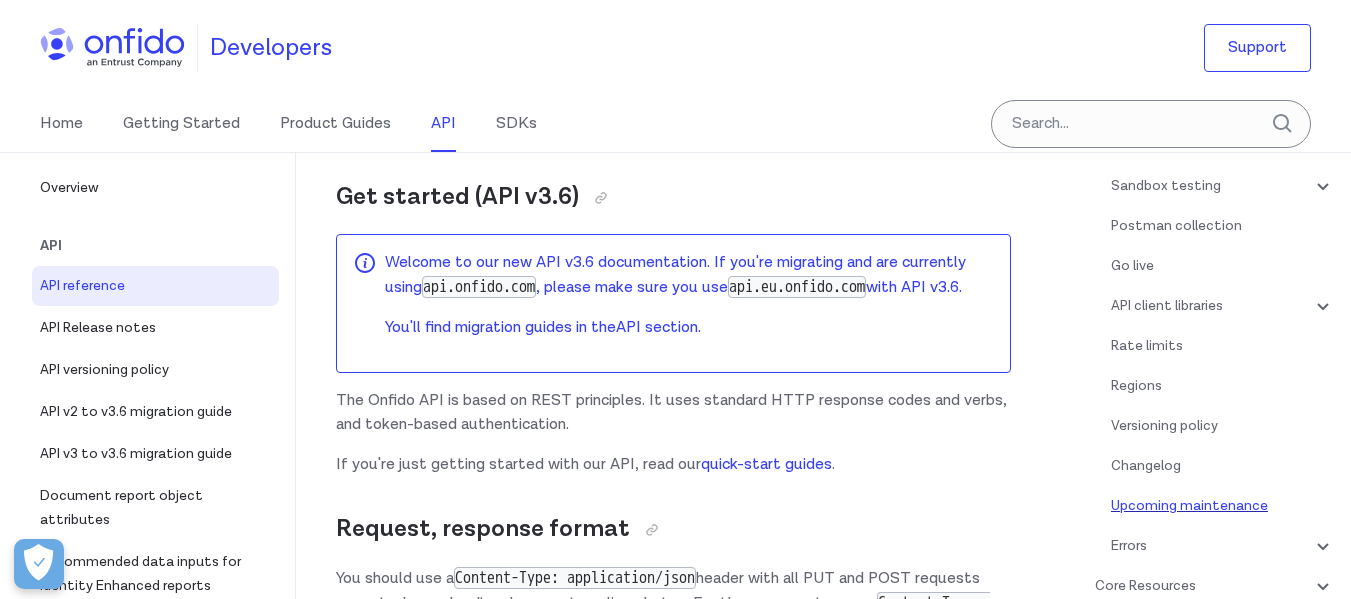 scroll, scrollTop: 300, scrollLeft: 0, axis: vertical 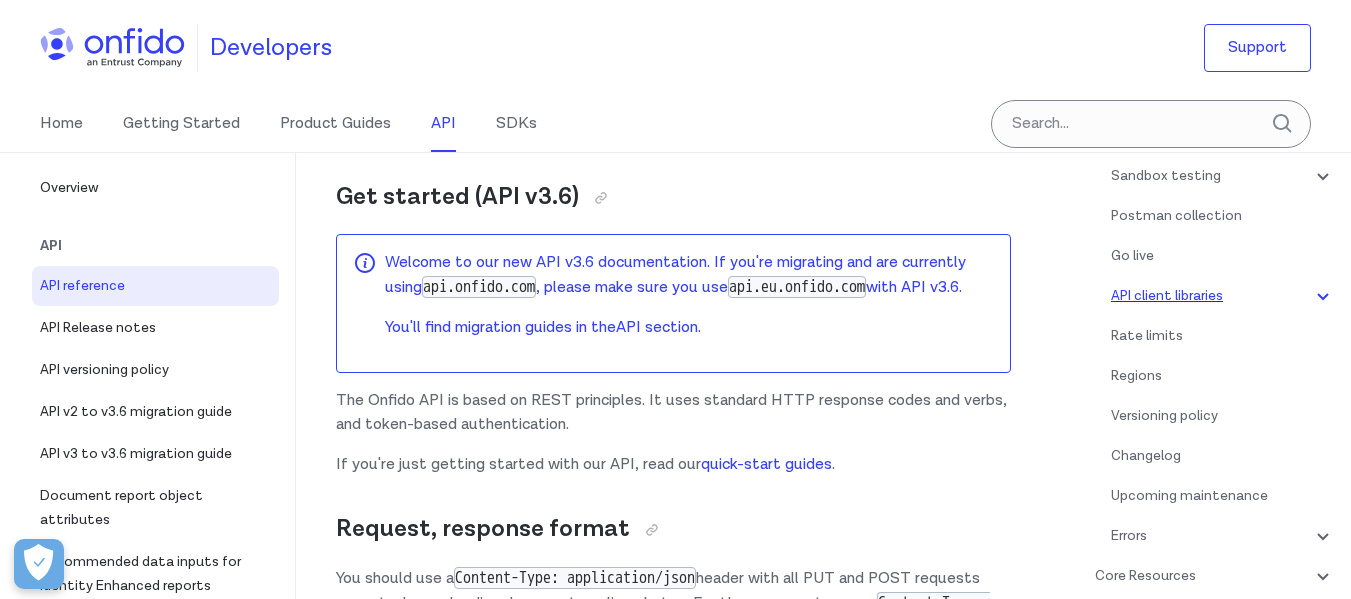 click at bounding box center (1323, 296) 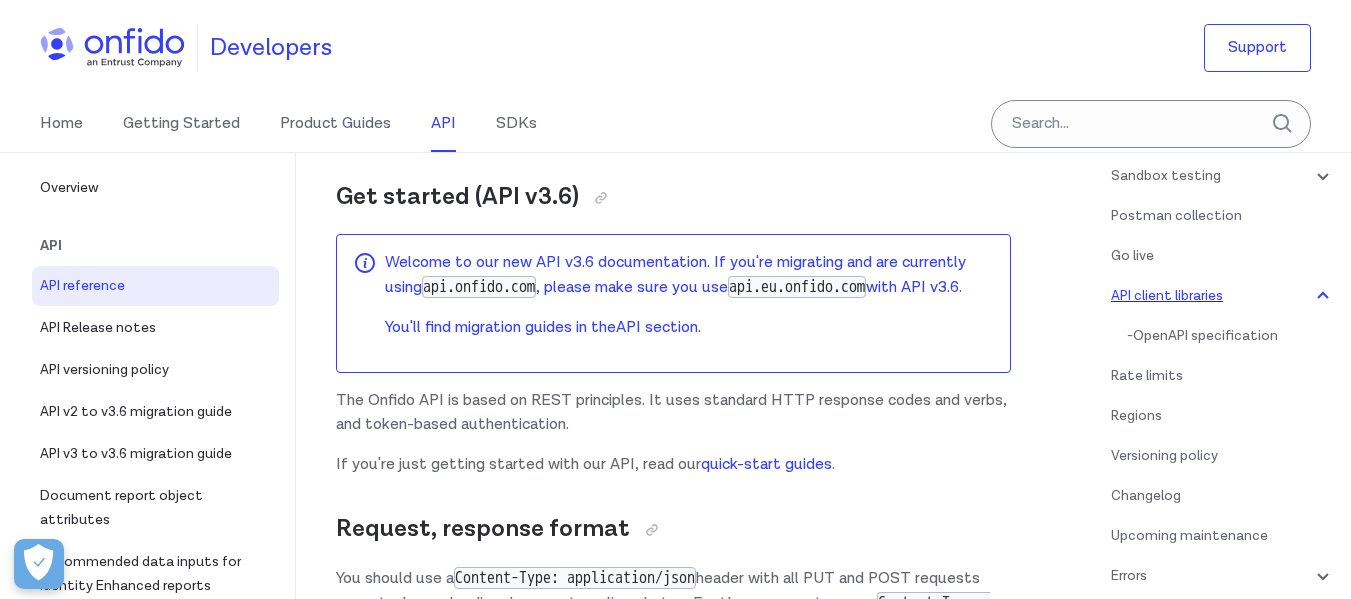 scroll, scrollTop: 14093, scrollLeft: 0, axis: vertical 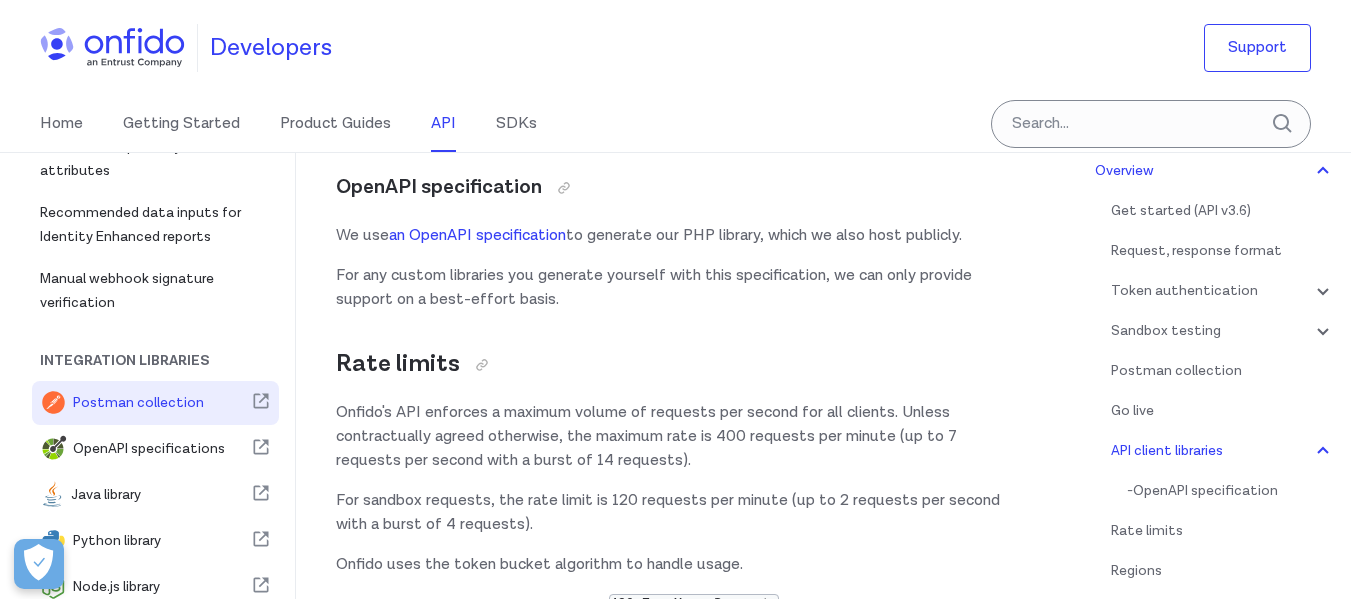click on "Postman collection" at bounding box center [162, 403] 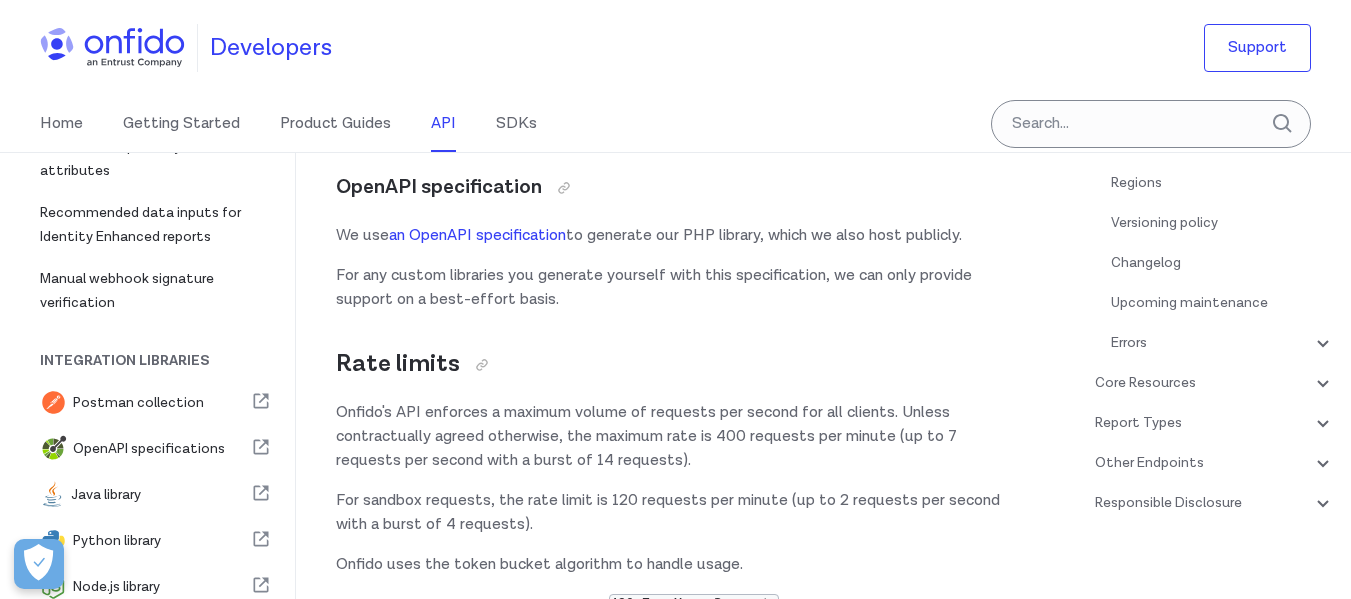 scroll, scrollTop: 545, scrollLeft: 0, axis: vertical 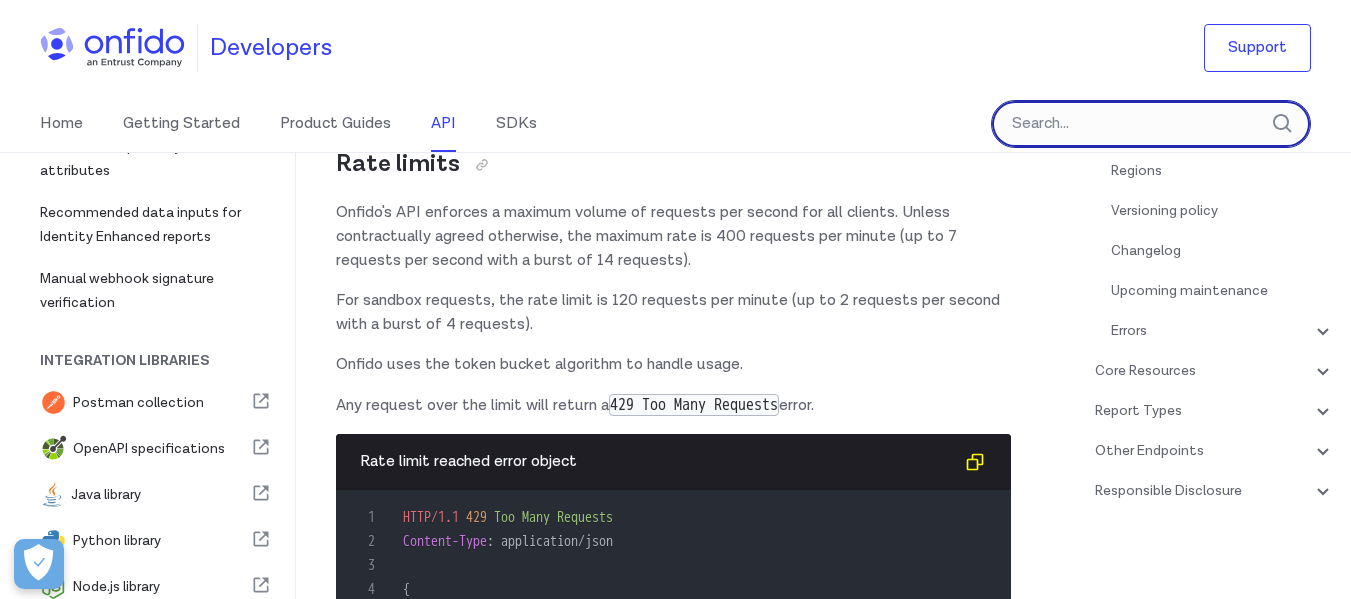 click at bounding box center (1151, 124) 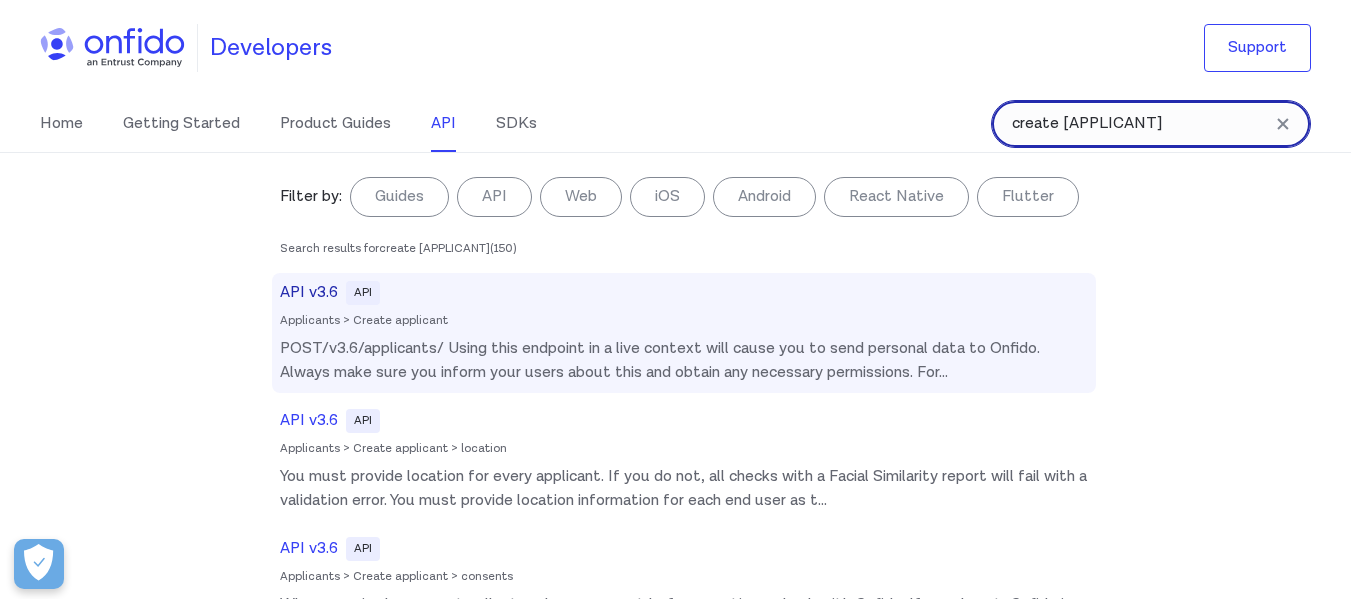 type on "create [APPLICANT]" 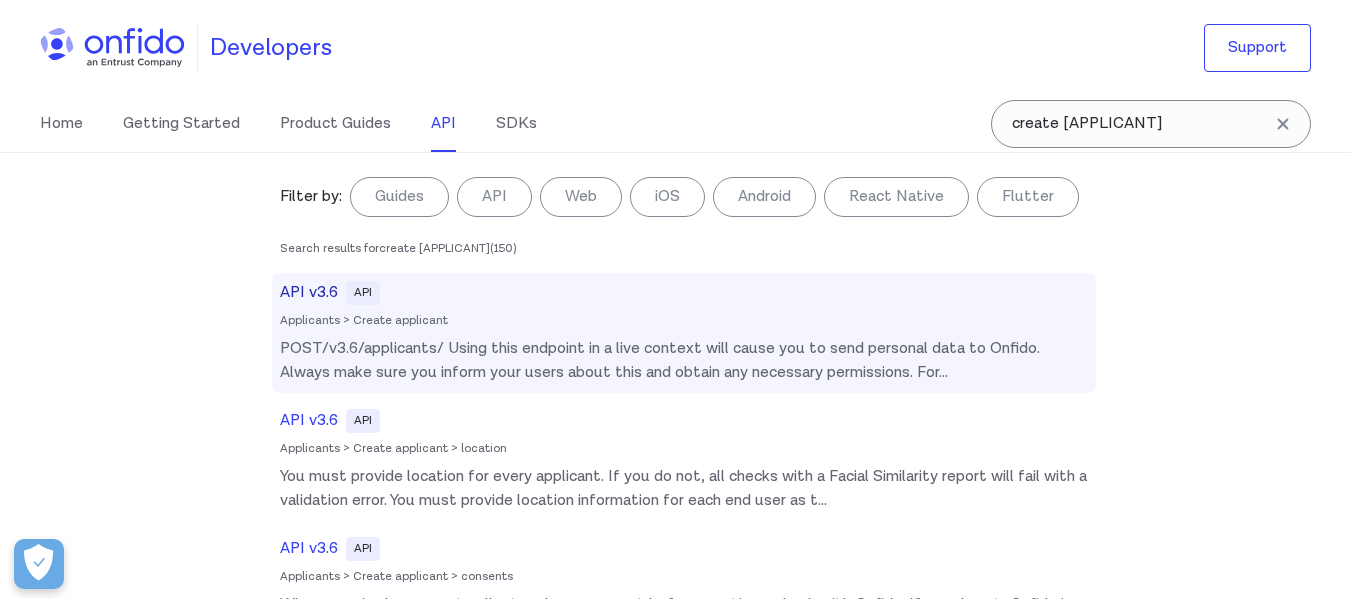 click on "API v3.6" at bounding box center [309, 293] 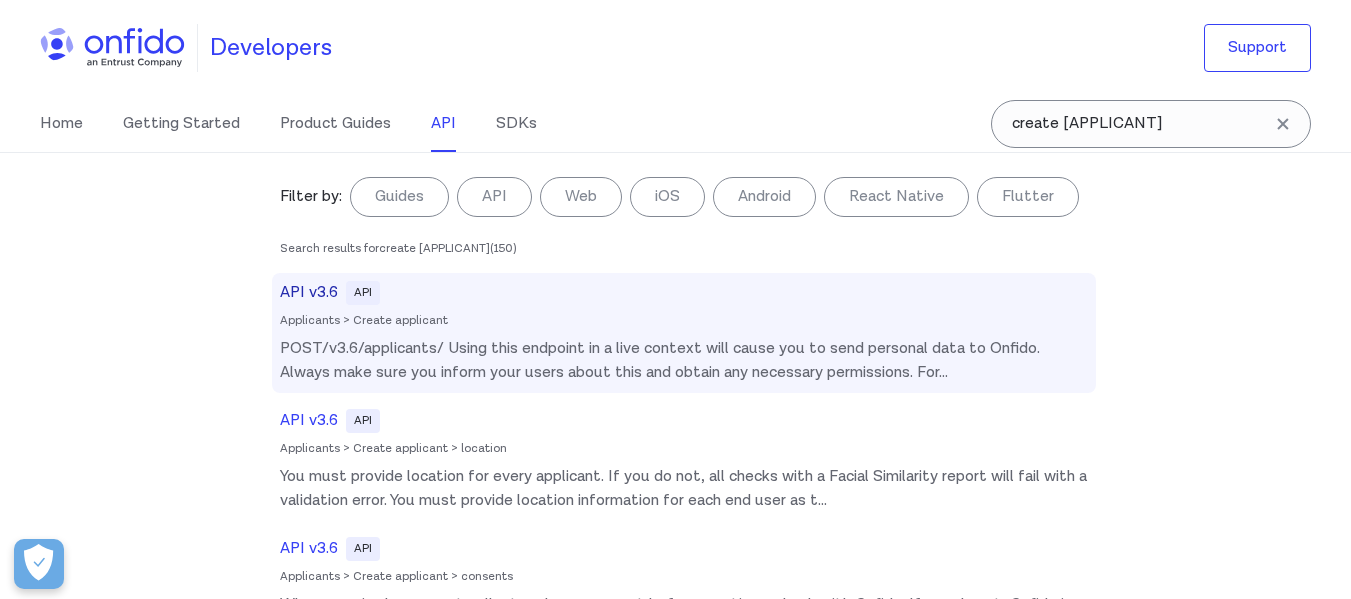 click on "API v3.6 API" at bounding box center (684, 293) 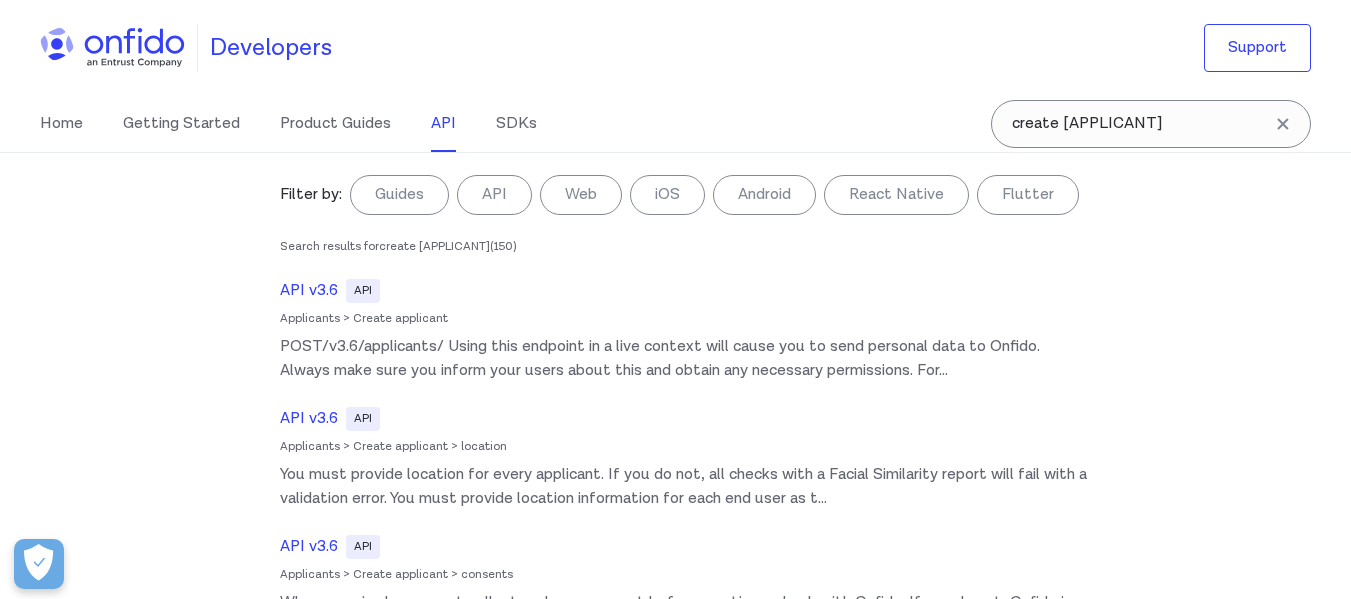 scroll, scrollTop: 0, scrollLeft: 0, axis: both 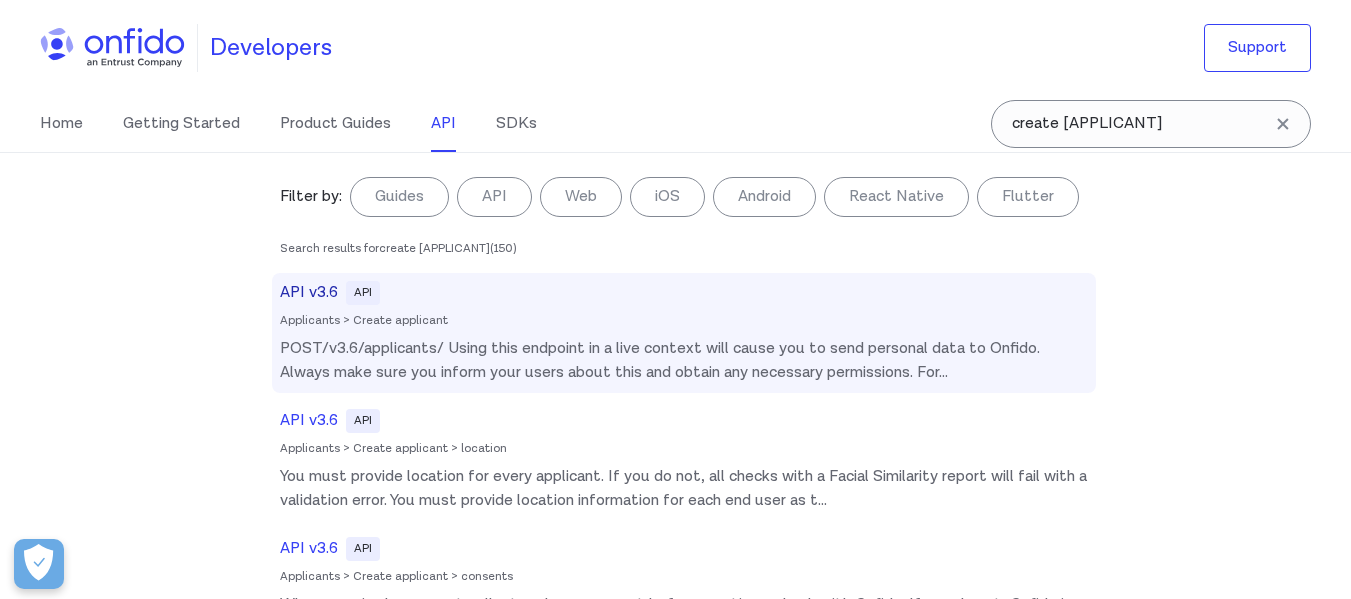 click on "POST/v3.6/applicants/ Using this endpoint in a live context will cause you to
send personal data to Onfido. Always make sure you inform your users about this
and obtain any necessary permissions. For" at bounding box center (684, 361) 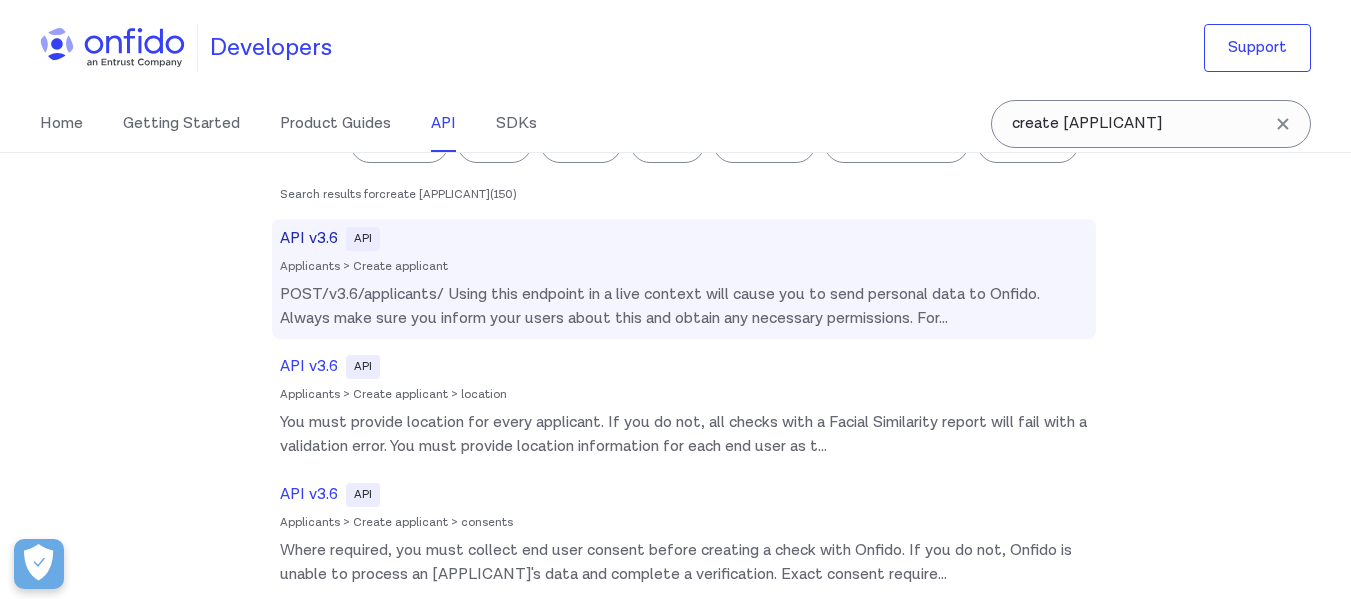 scroll, scrollTop: 100, scrollLeft: 0, axis: vertical 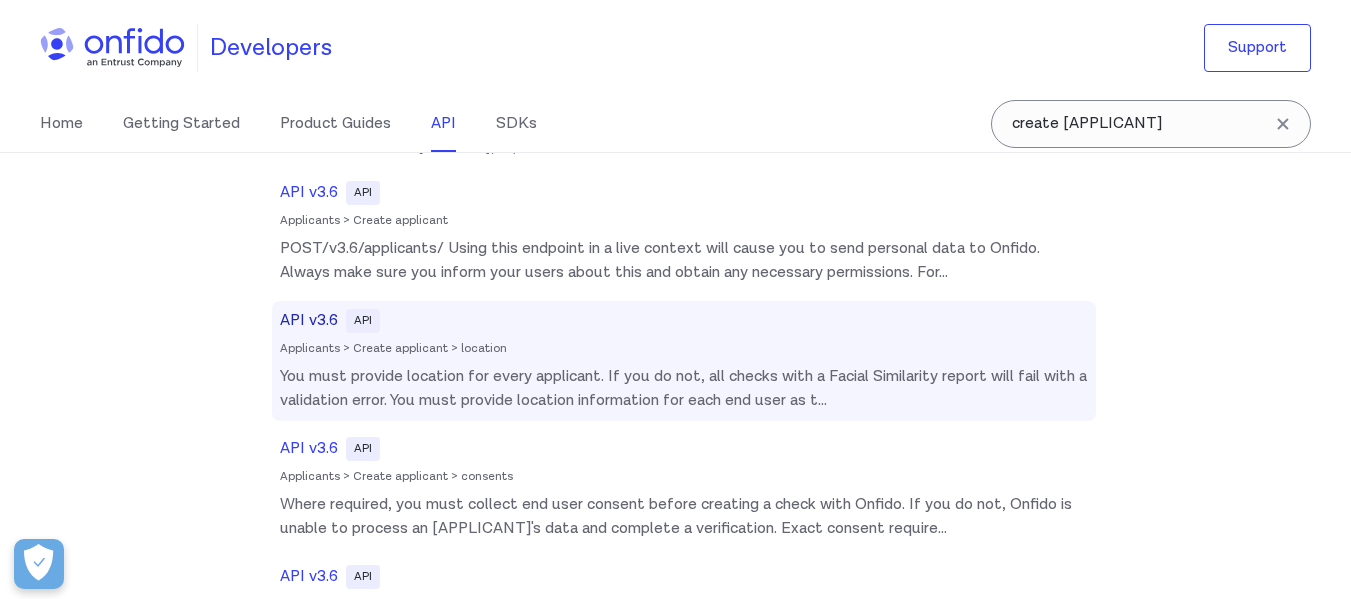 click on "Applicants > Create applicant > location" at bounding box center [684, 349] 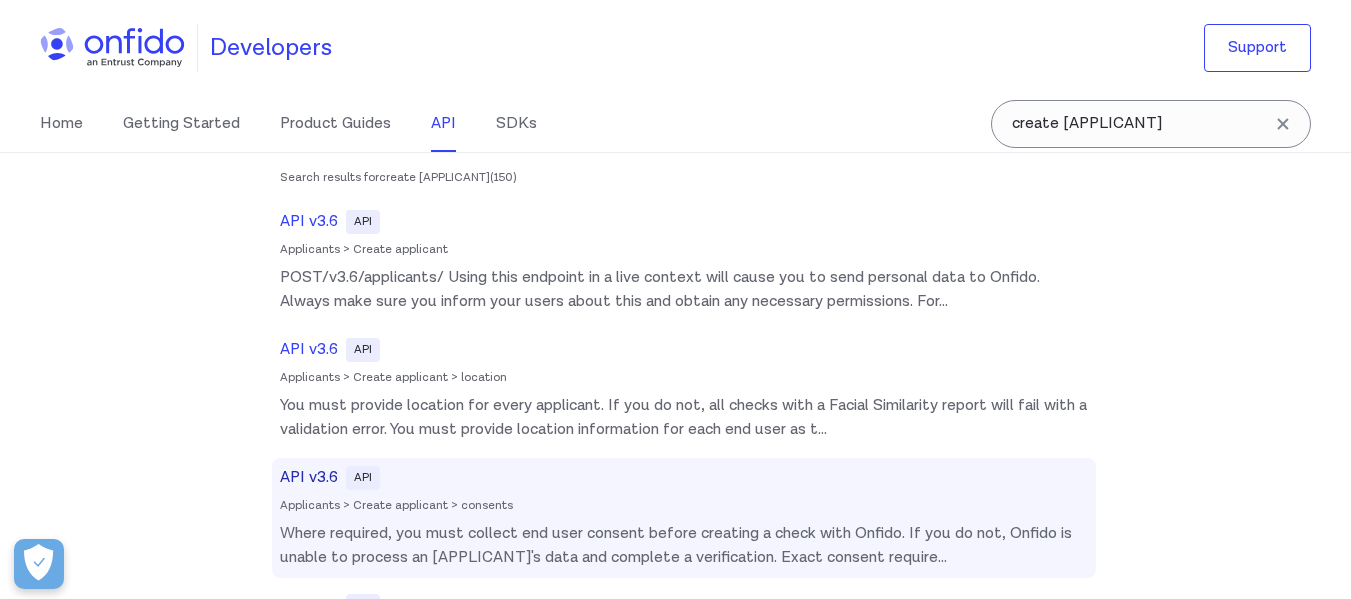 scroll, scrollTop: 200, scrollLeft: 0, axis: vertical 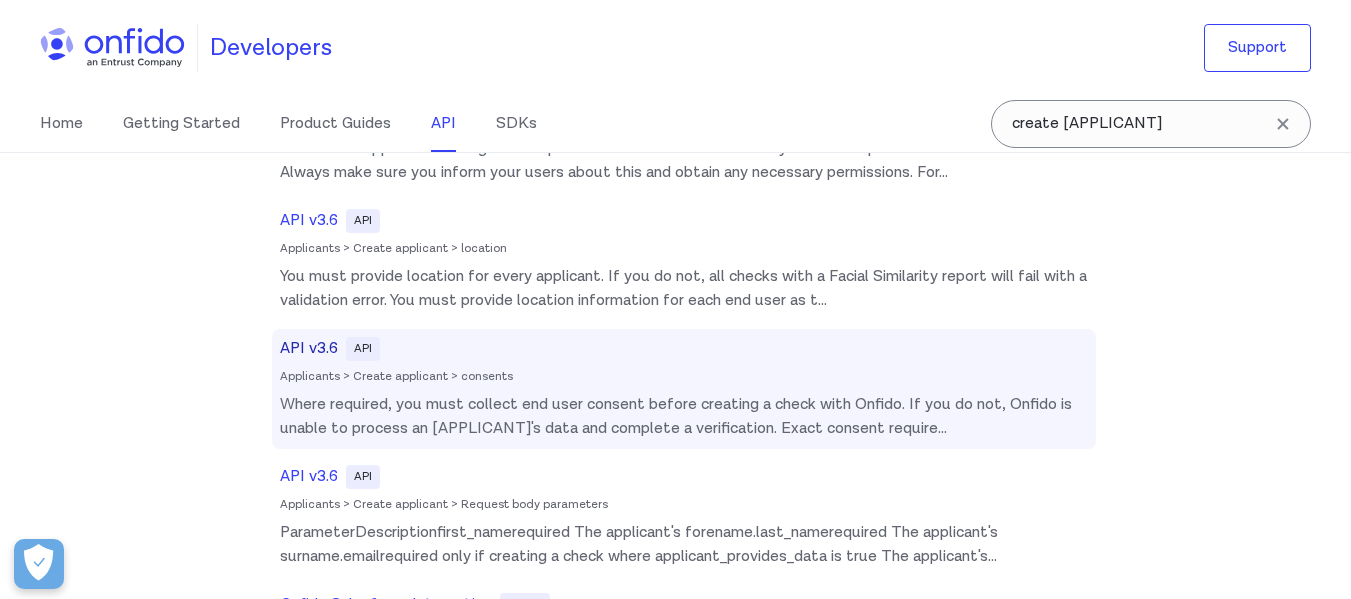 click on "Applicants > Create applicant > consents" at bounding box center [684, 377] 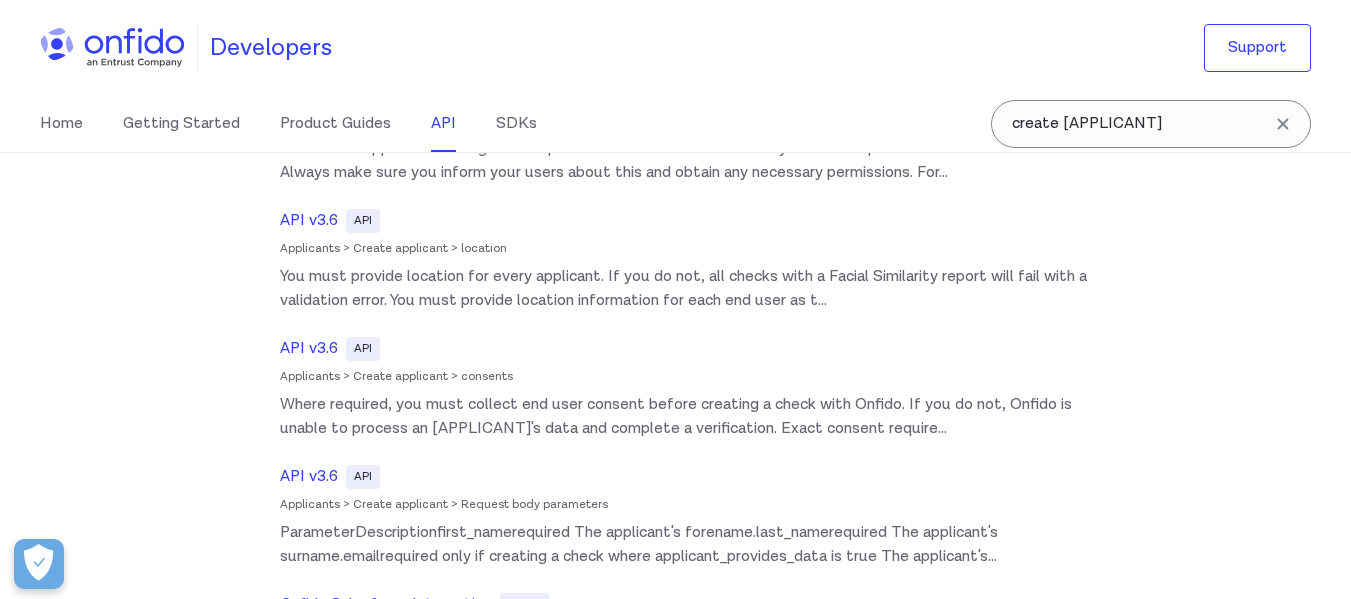 click at bounding box center [1283, 124] 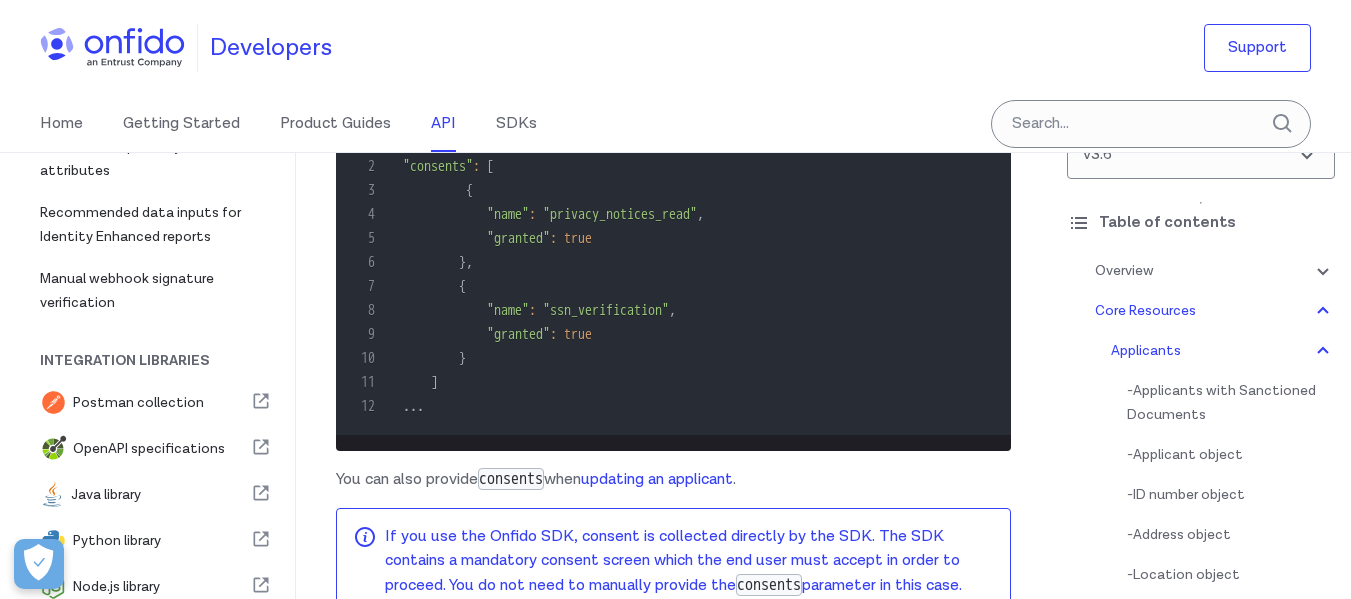 scroll, scrollTop: 145, scrollLeft: 0, axis: vertical 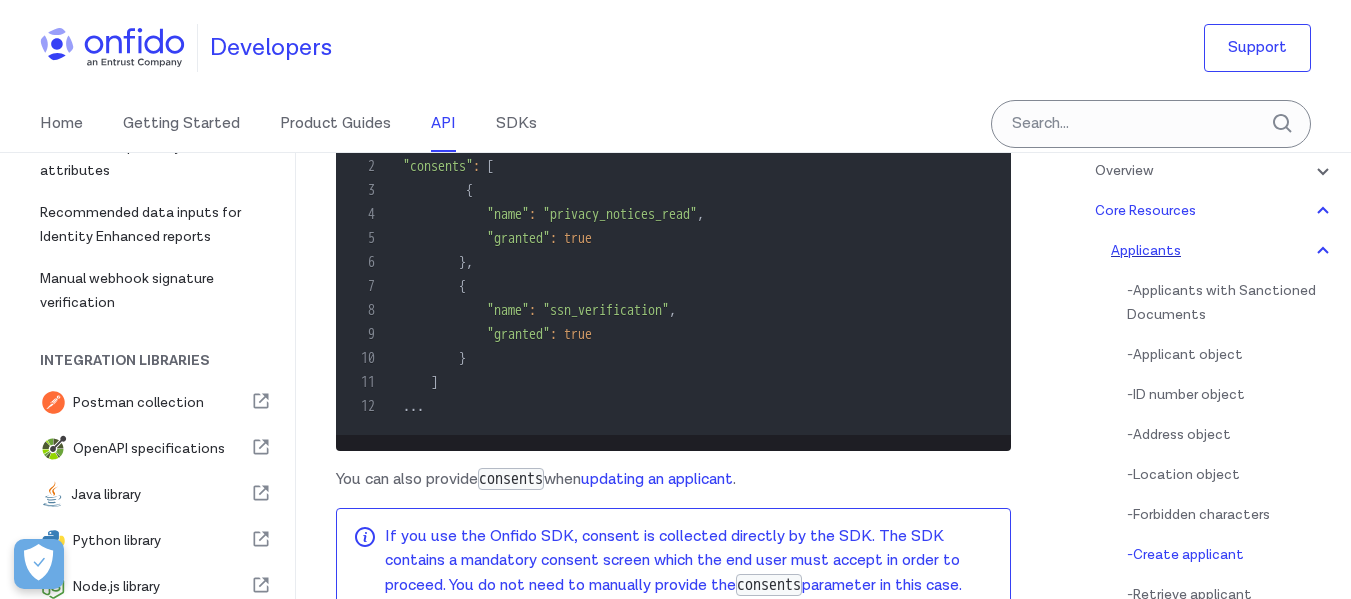 click on "Applicants" at bounding box center (1223, 251) 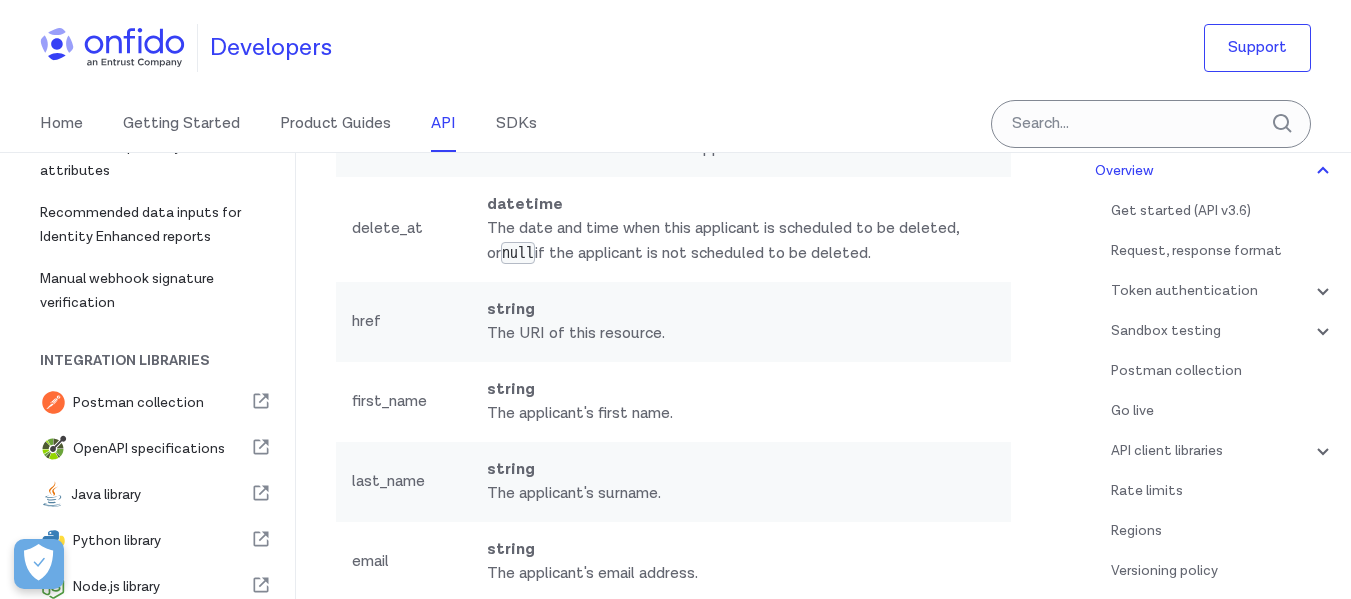 scroll, scrollTop: 22872, scrollLeft: 0, axis: vertical 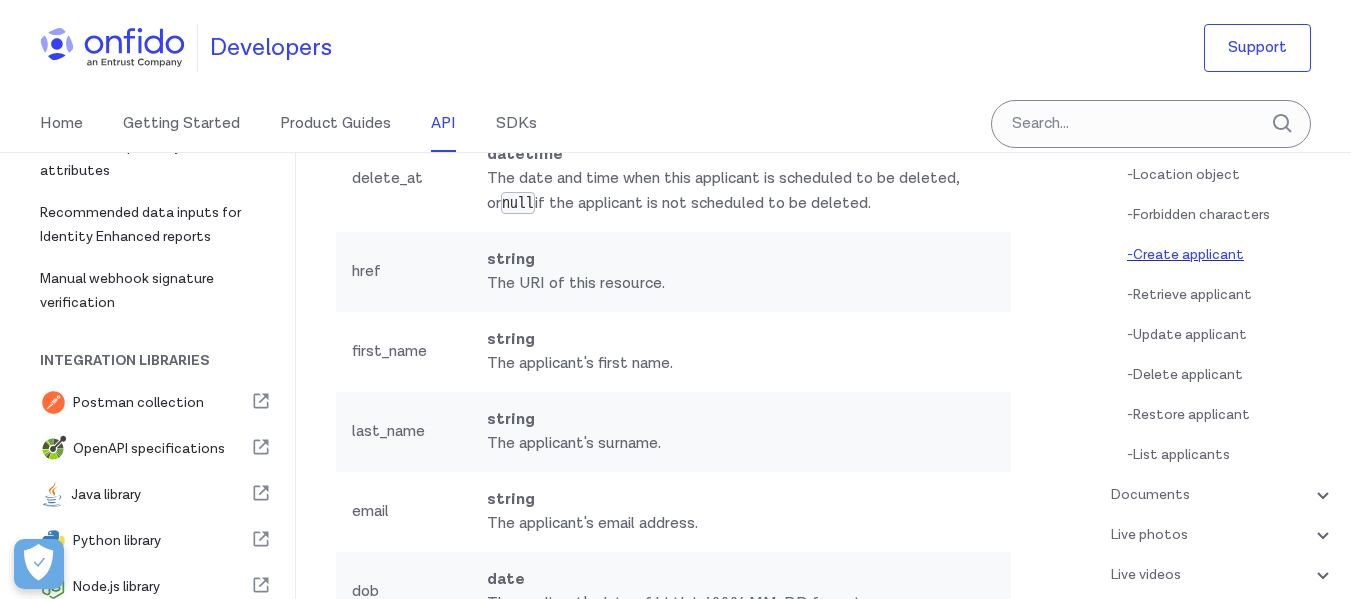 click on "-  Create applicant" at bounding box center [1231, 255] 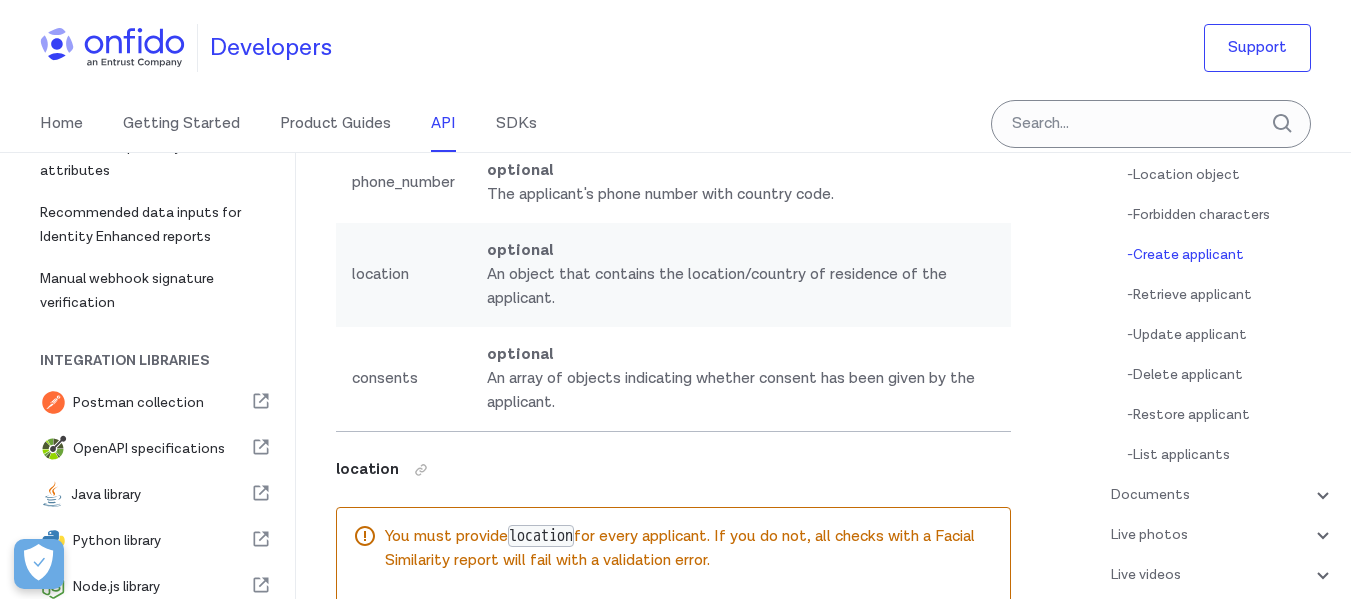 scroll, scrollTop: 28575, scrollLeft: 0, axis: vertical 